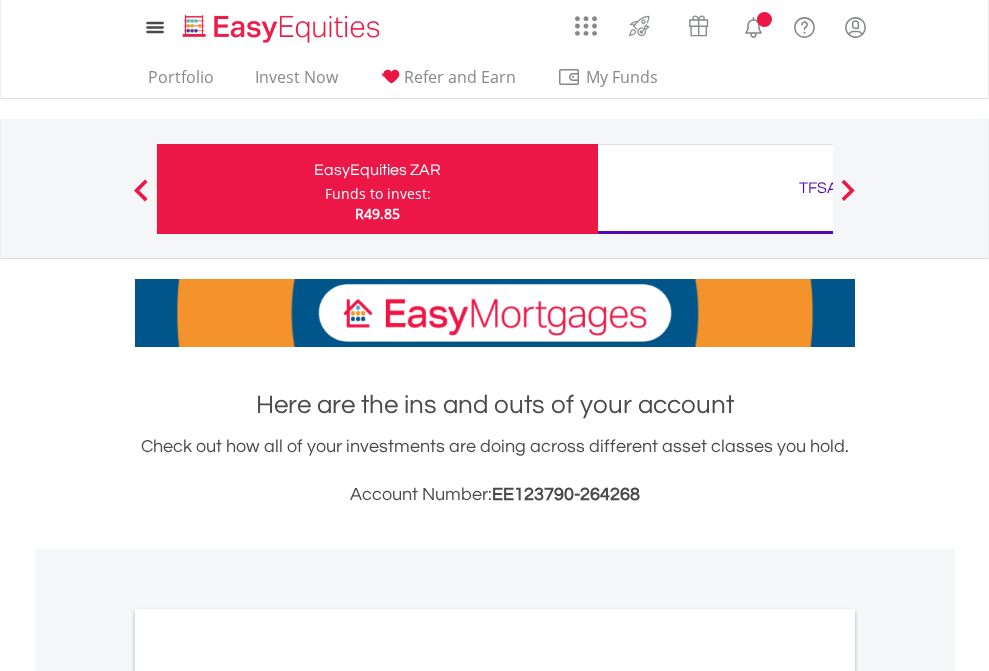 scroll, scrollTop: 0, scrollLeft: 0, axis: both 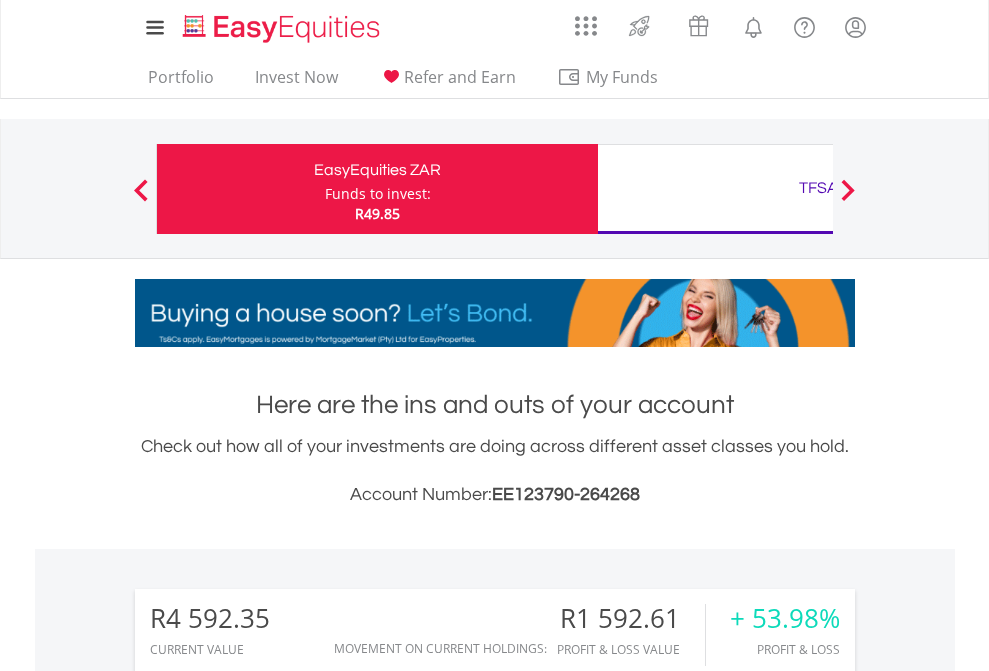 click on "Funds to invest:" at bounding box center [378, 194] 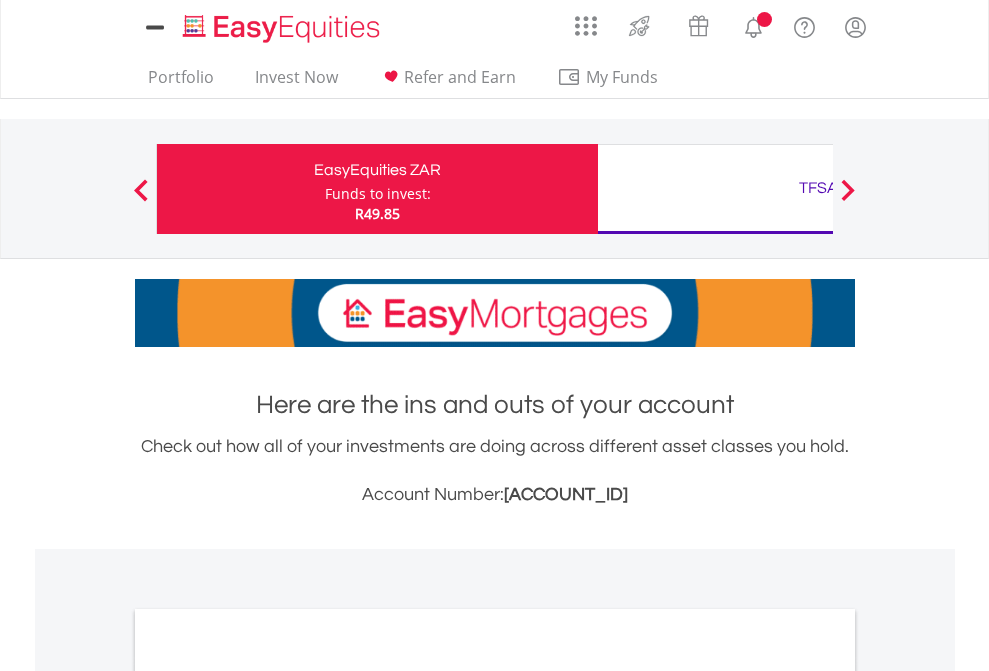 scroll, scrollTop: 0, scrollLeft: 0, axis: both 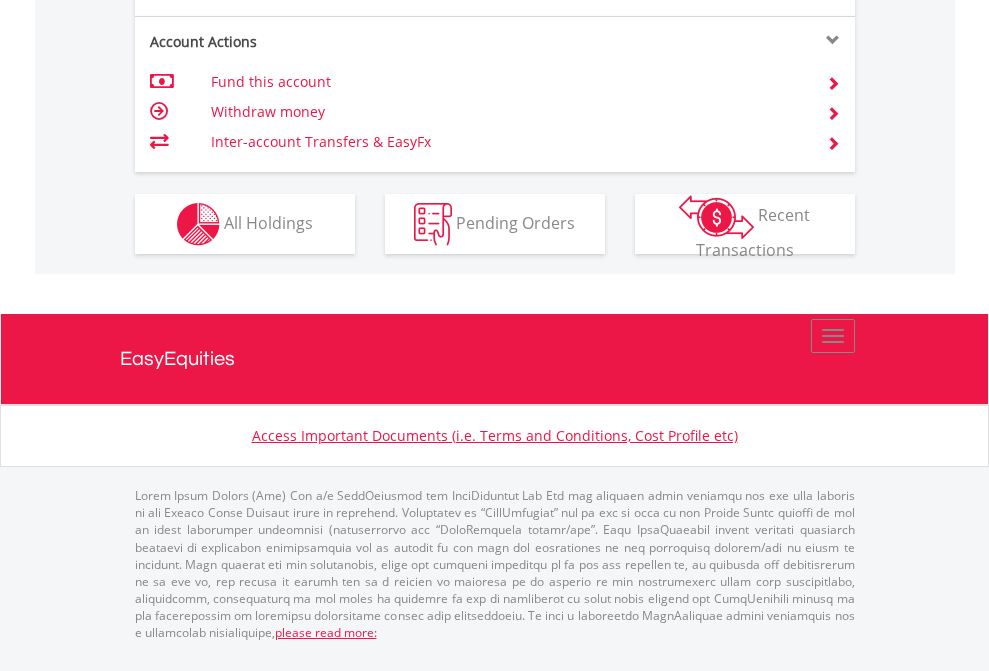 click on "Investment types" at bounding box center [706, -337] 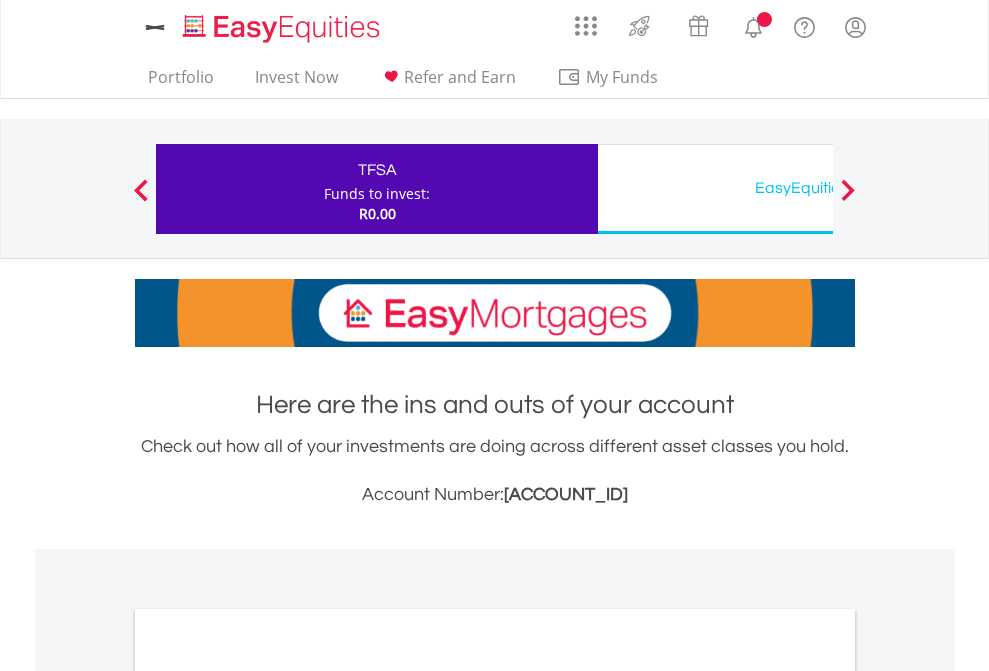 scroll, scrollTop: 0, scrollLeft: 0, axis: both 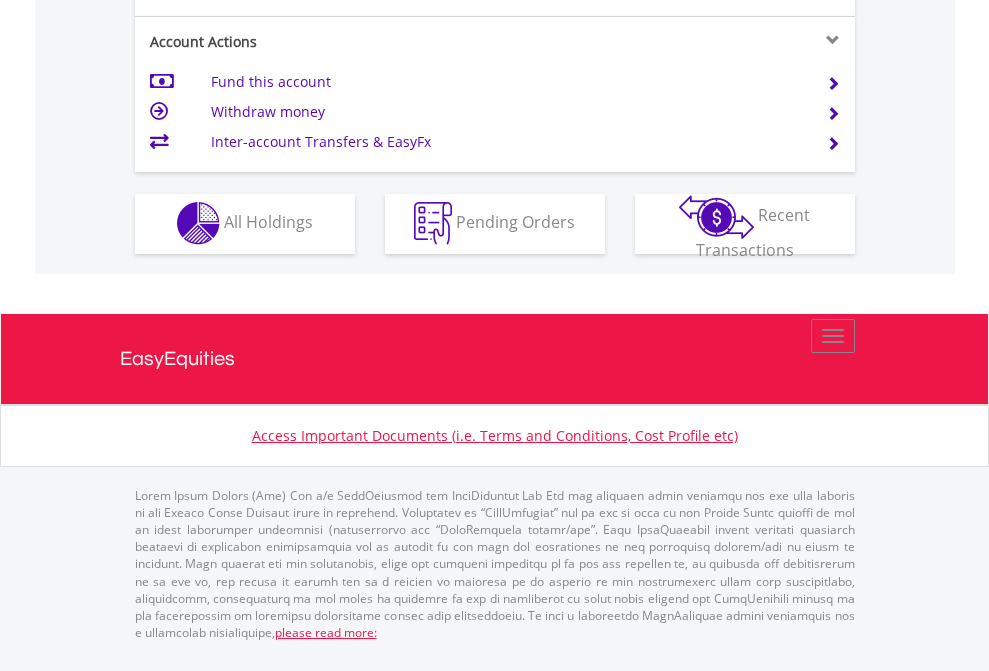 click on "Investment types" at bounding box center [706, -353] 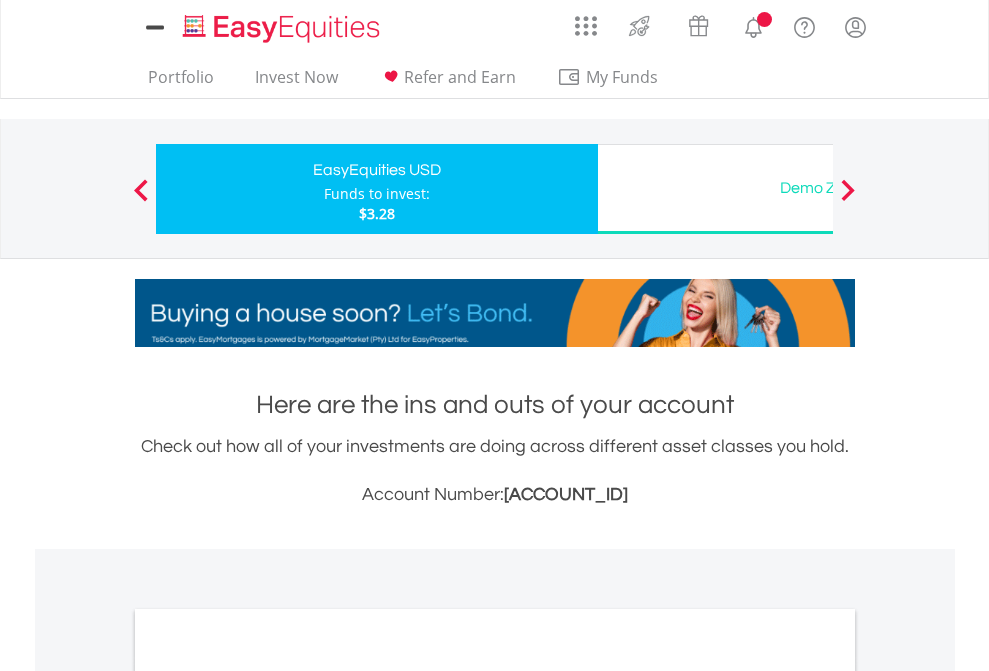 scroll, scrollTop: 0, scrollLeft: 0, axis: both 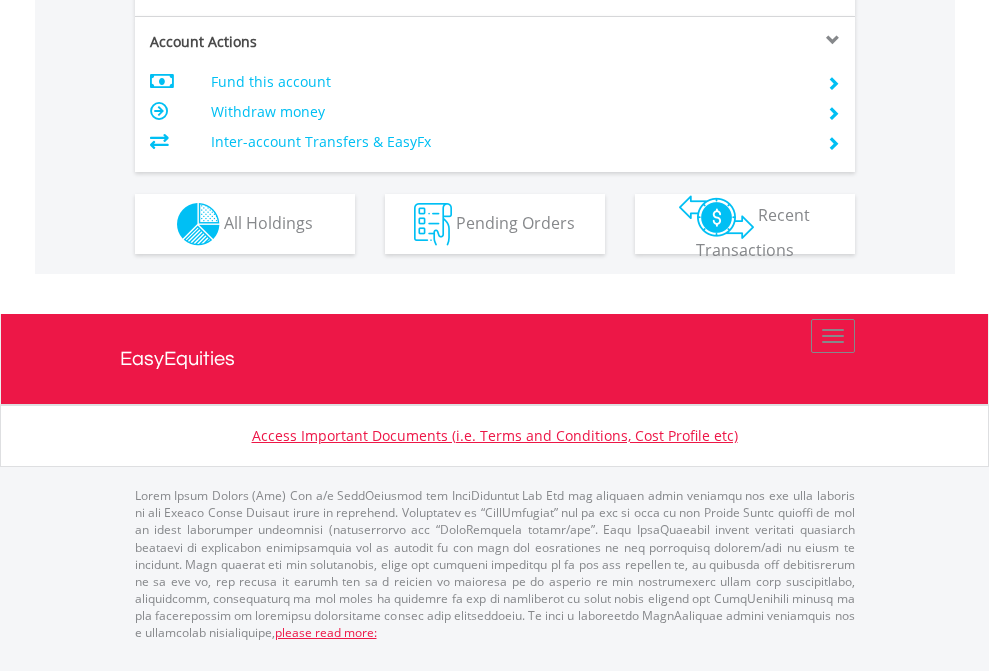 click on "Investment types" at bounding box center [706, -337] 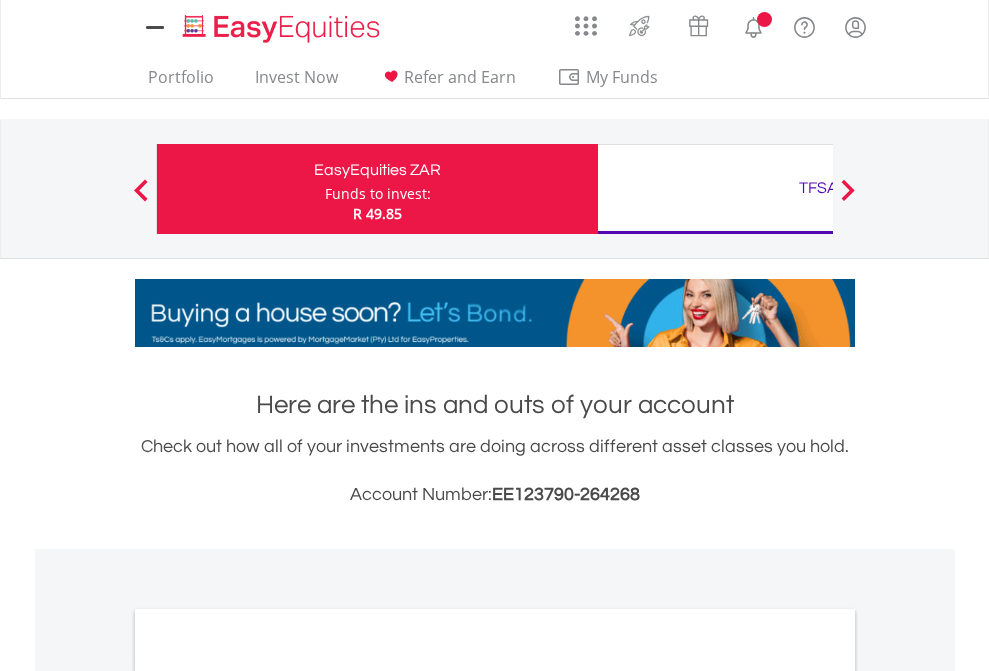 click on "All Holdings" at bounding box center [268, 1096] 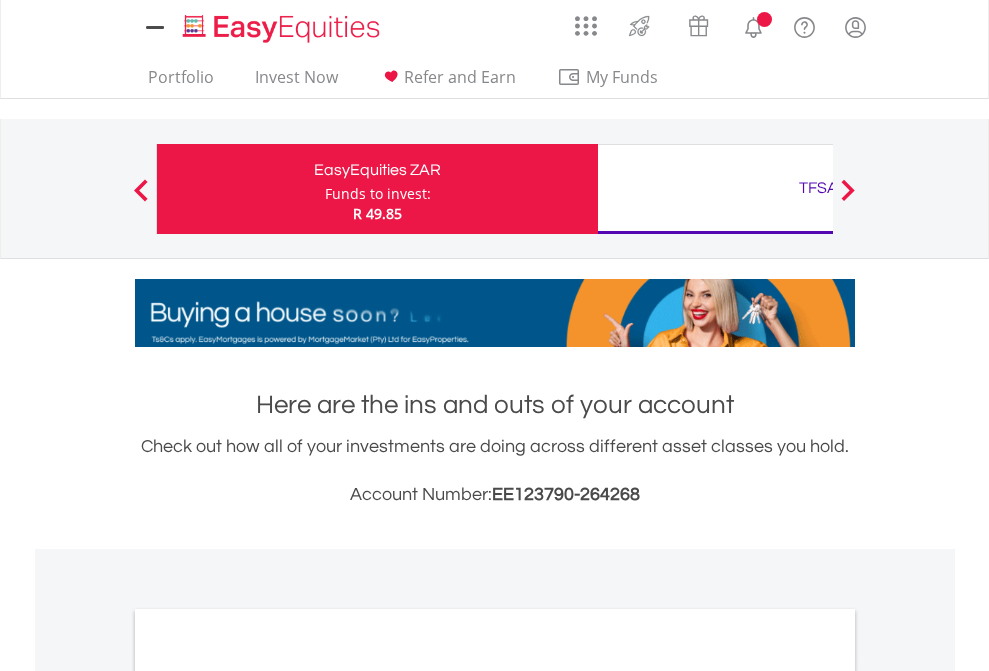scroll, scrollTop: 1202, scrollLeft: 0, axis: vertical 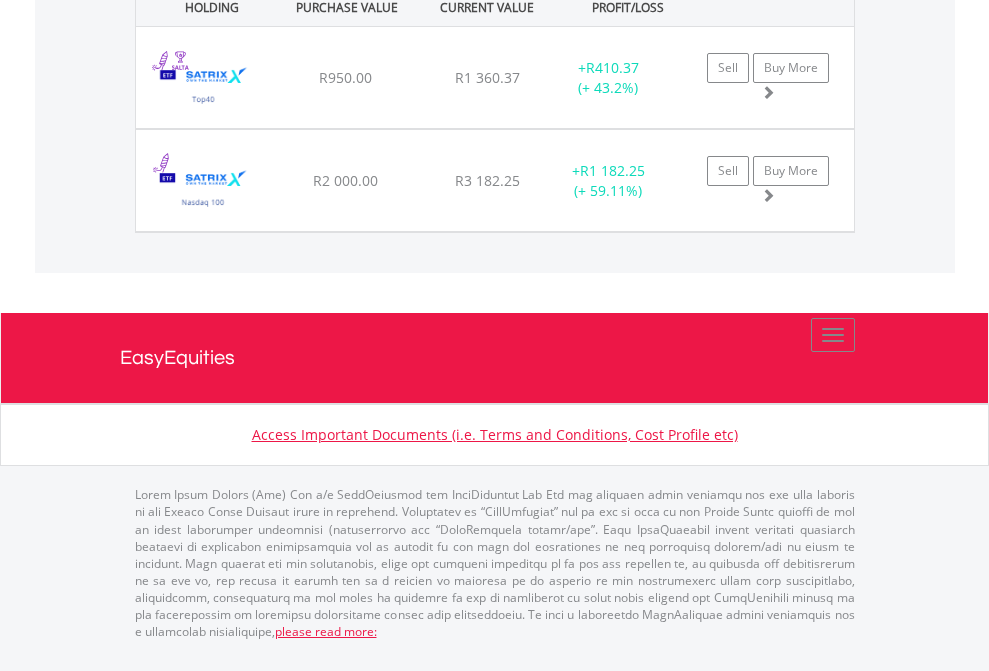 click on "TFSA" at bounding box center [818, -1522] 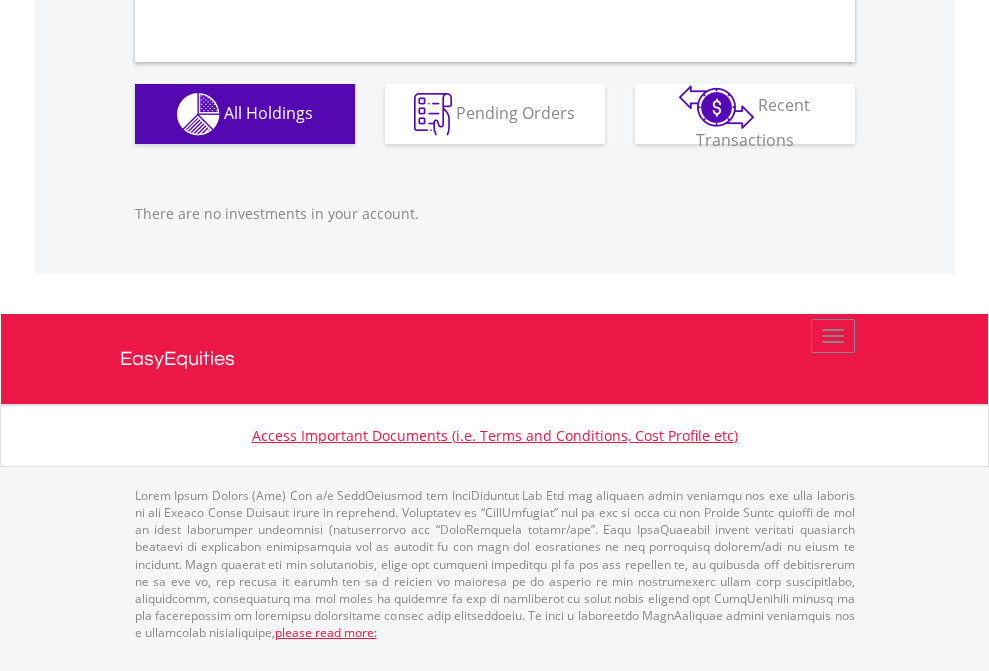 scroll, scrollTop: 1980, scrollLeft: 0, axis: vertical 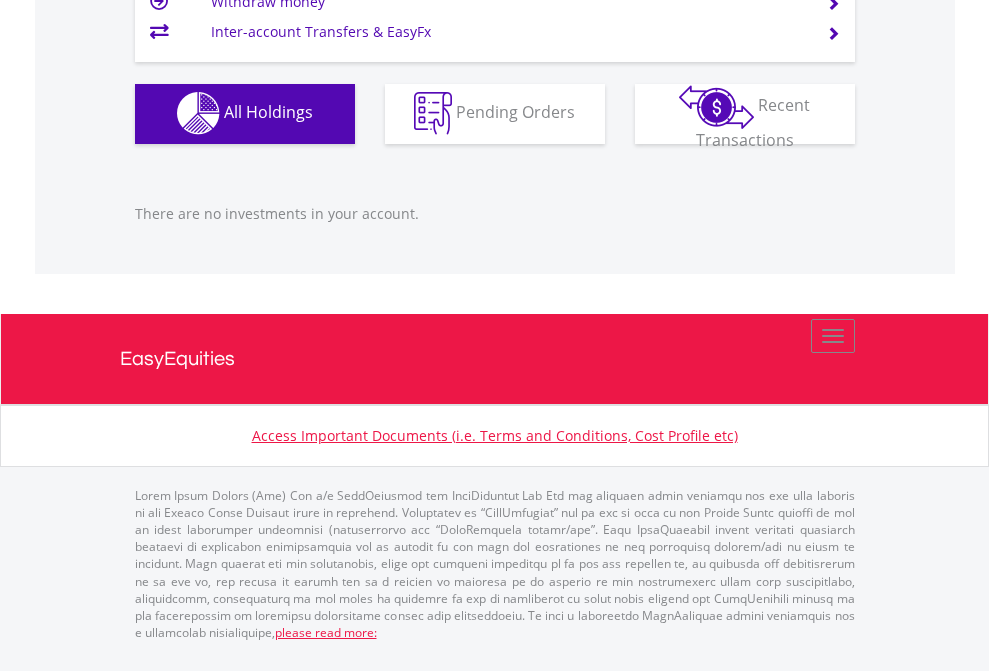 click on "EasyEquities USD" at bounding box center (818, -1142) 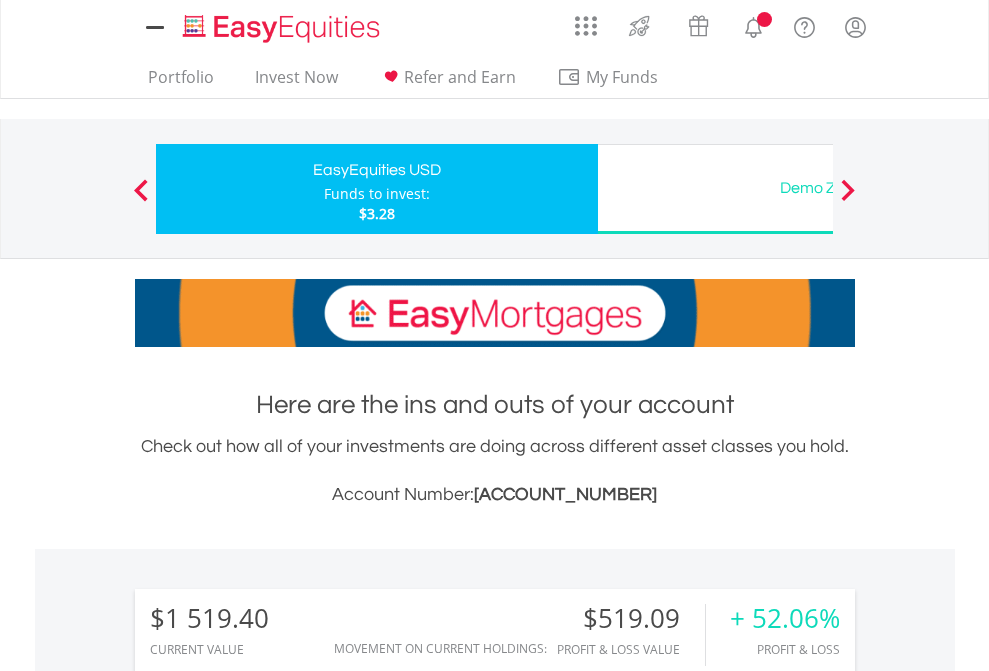 scroll, scrollTop: 0, scrollLeft: 0, axis: both 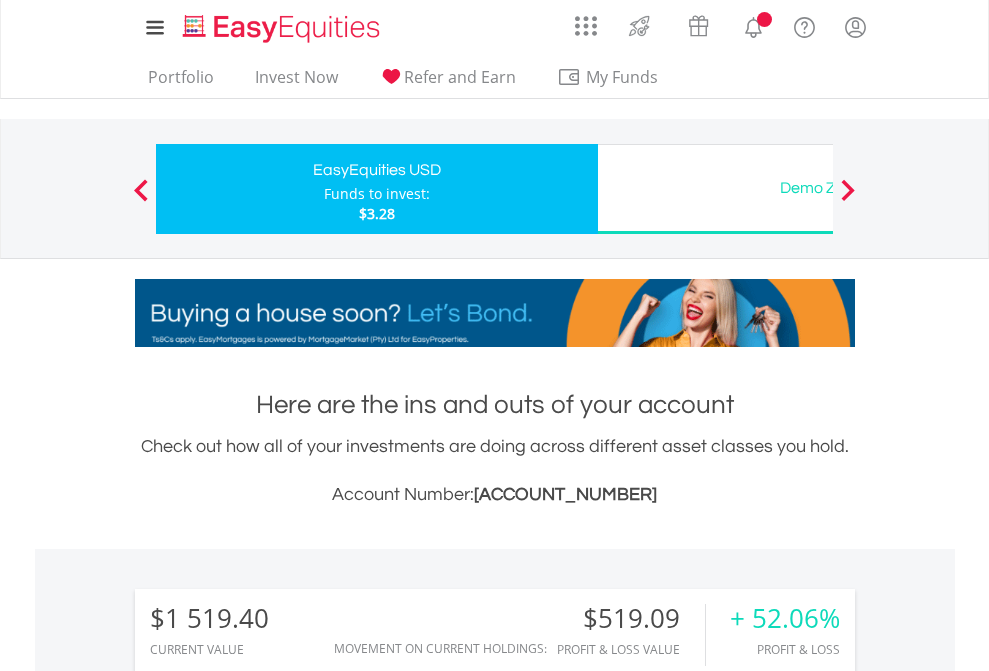 click on "All Holdings" at bounding box center [268, 1506] 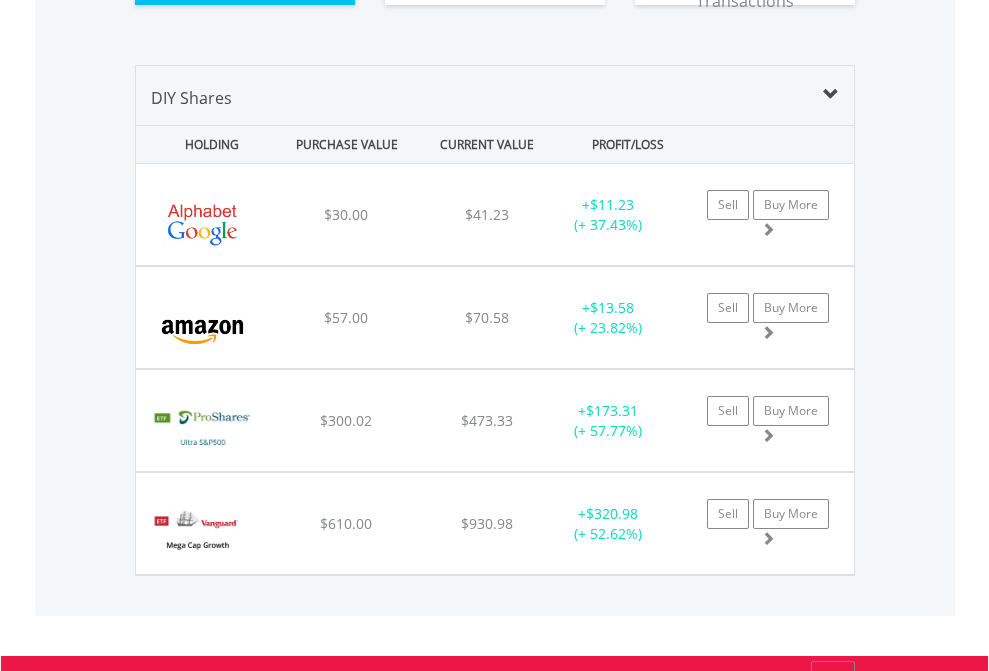 scroll, scrollTop: 2264, scrollLeft: 0, axis: vertical 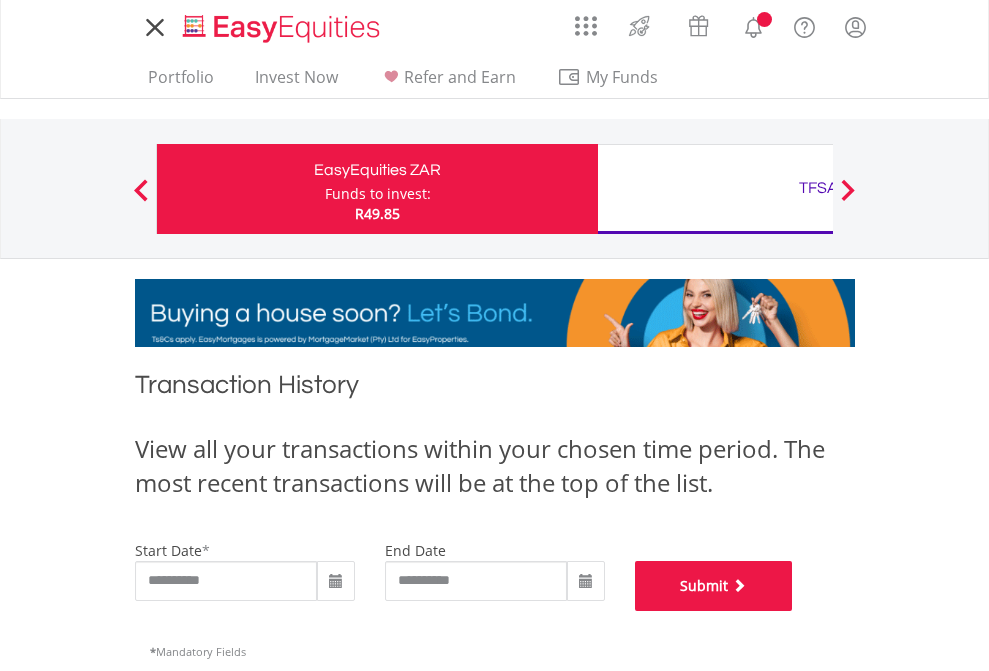 click on "Submit" at bounding box center (714, 586) 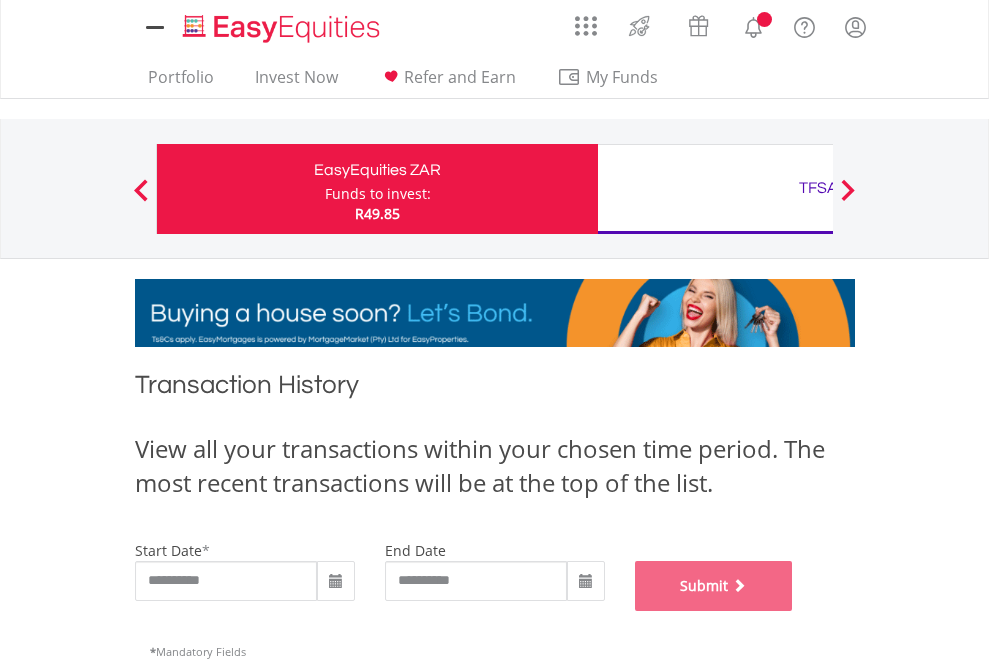 scroll, scrollTop: 811, scrollLeft: 0, axis: vertical 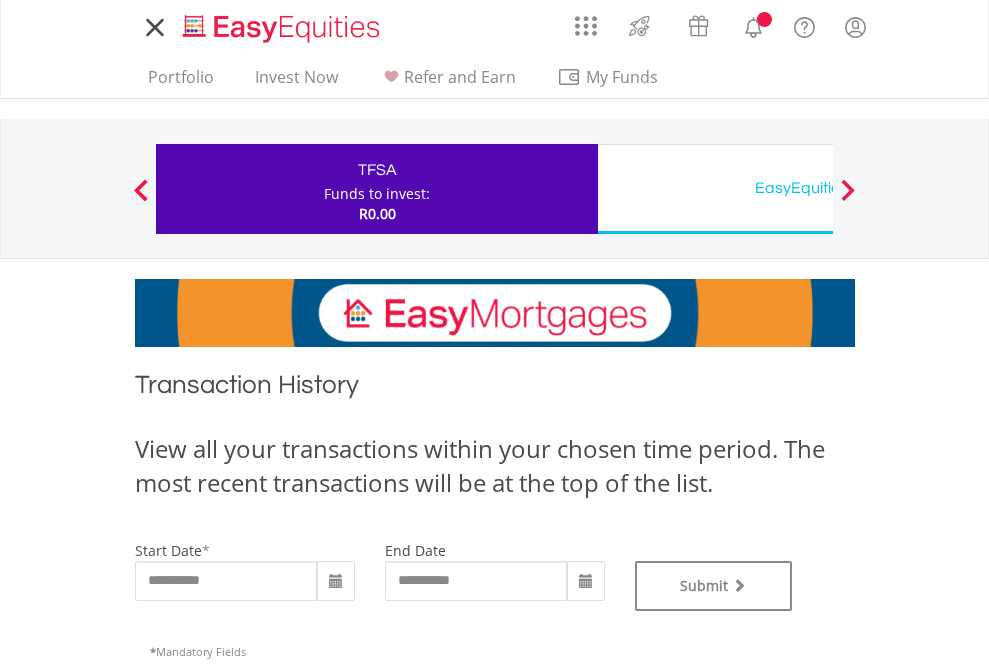 type on "**********" 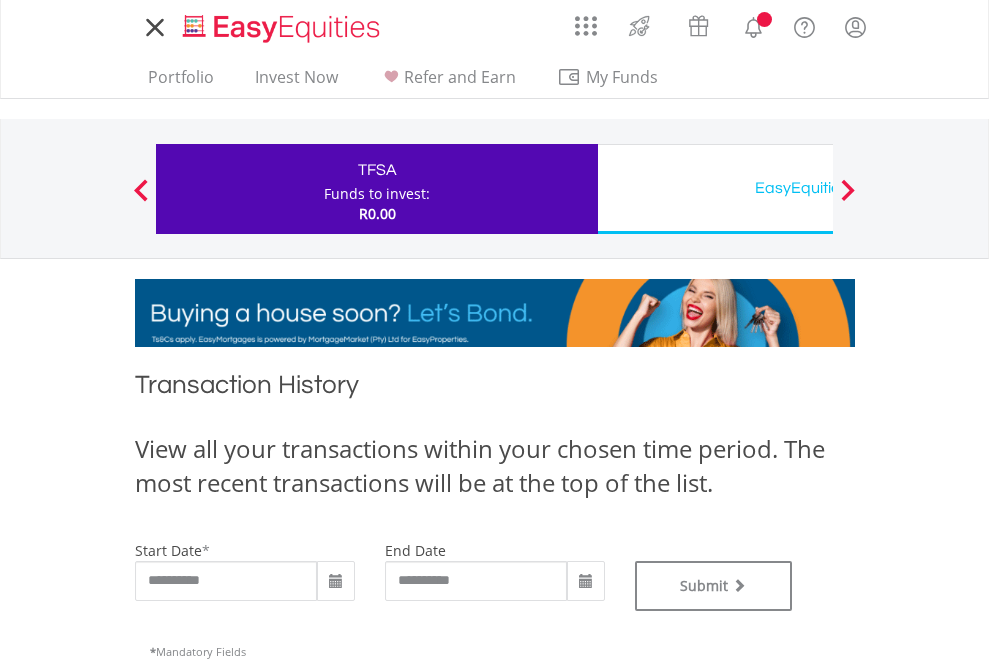 type on "**********" 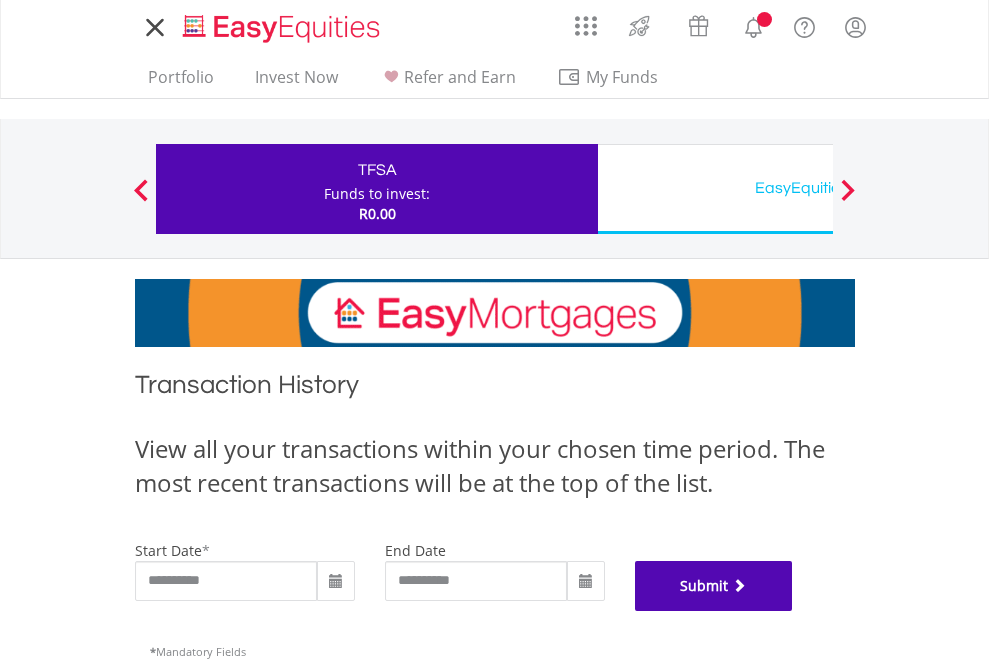 click on "Submit" at bounding box center (714, 586) 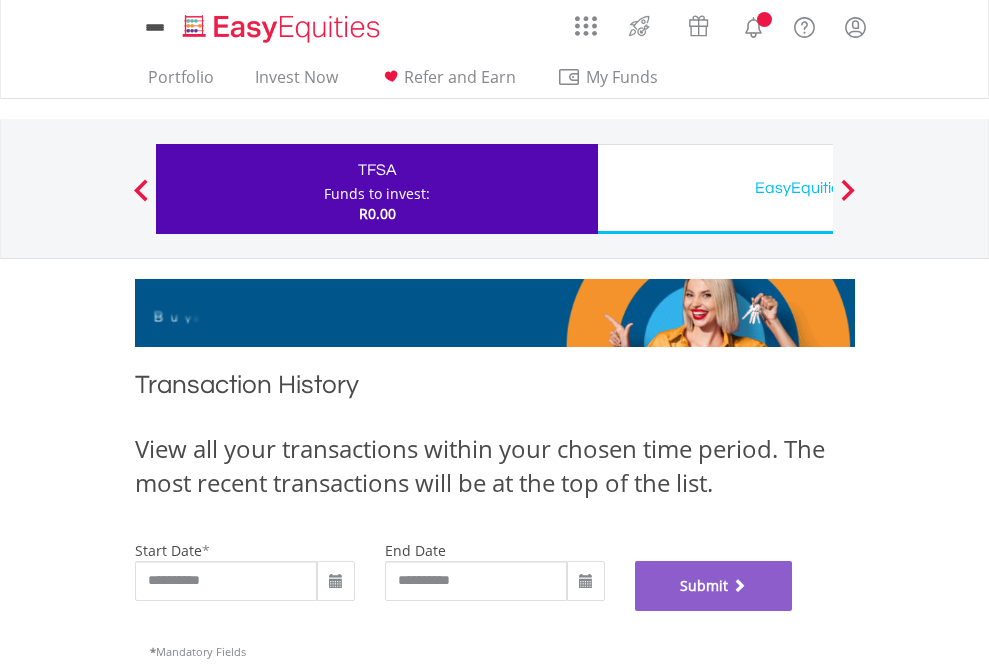 scroll, scrollTop: 811, scrollLeft: 0, axis: vertical 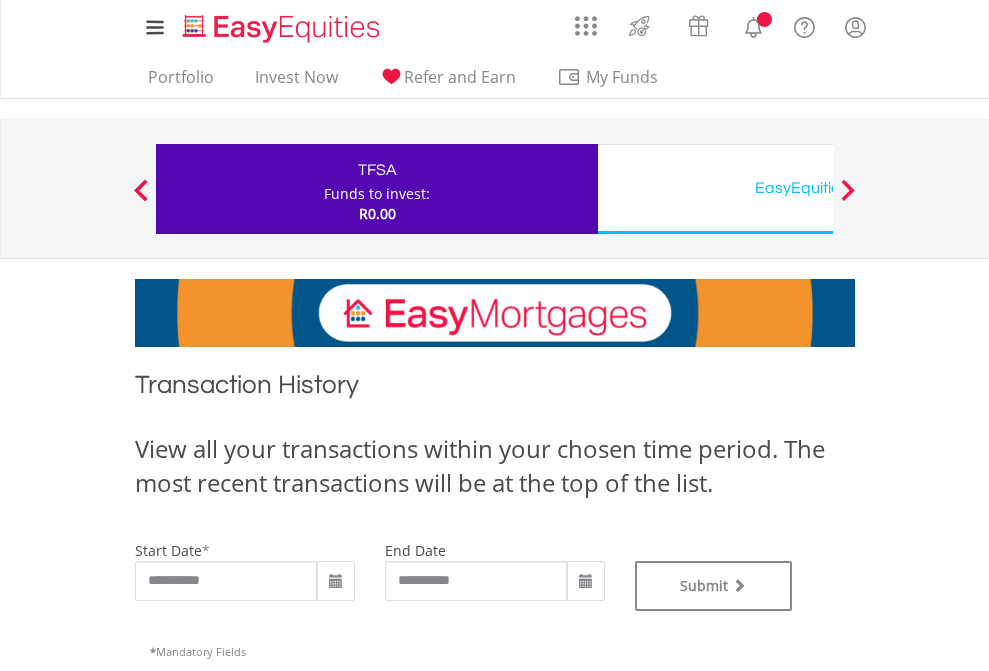 click on "EasyEquities USD" at bounding box center [818, 188] 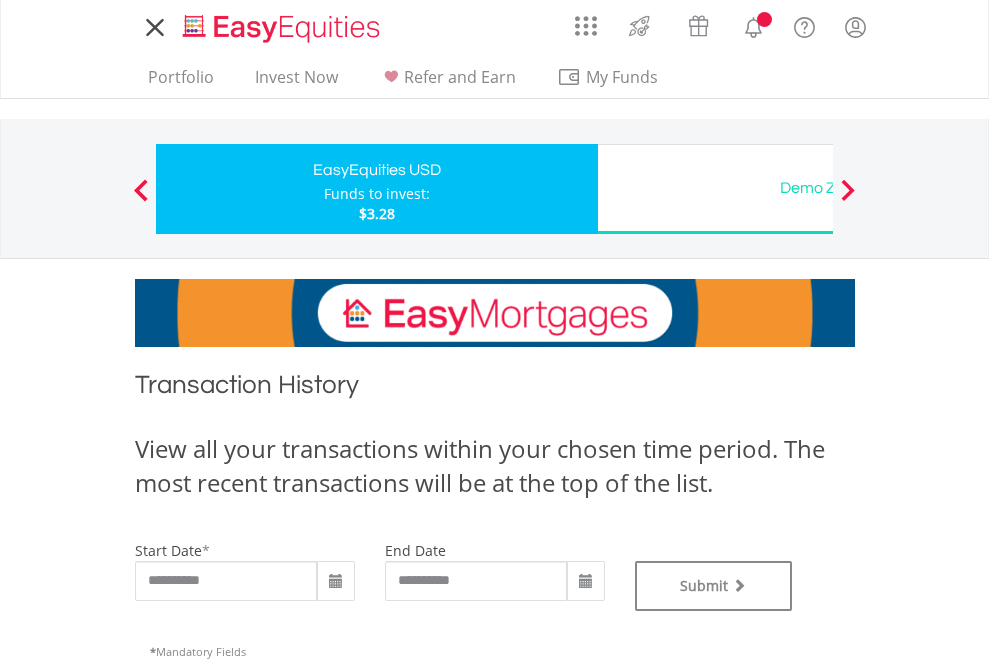 scroll, scrollTop: 0, scrollLeft: 0, axis: both 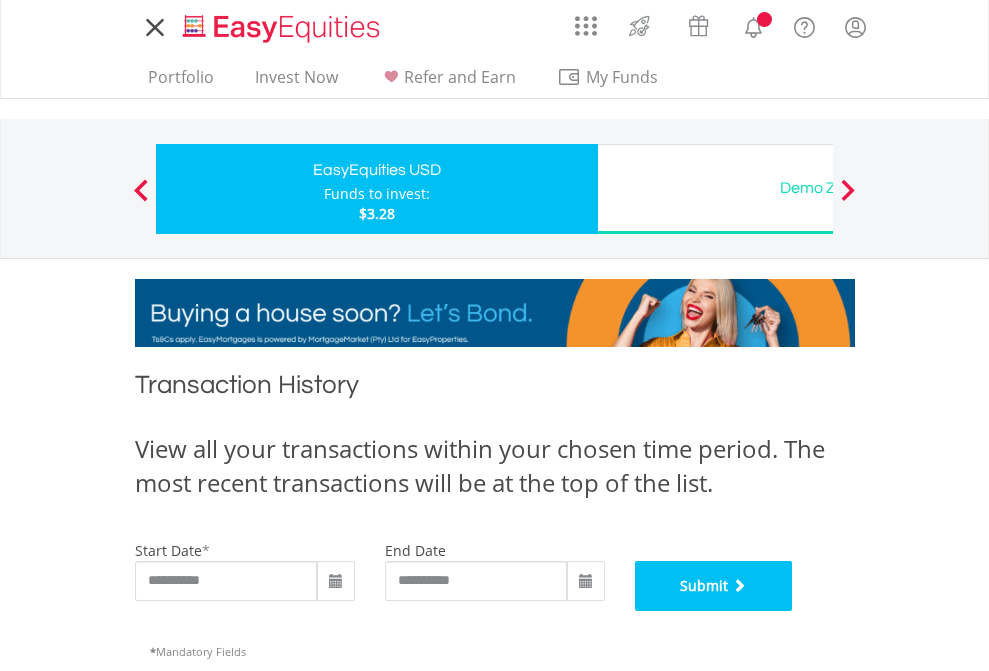 click on "Submit" at bounding box center [714, 586] 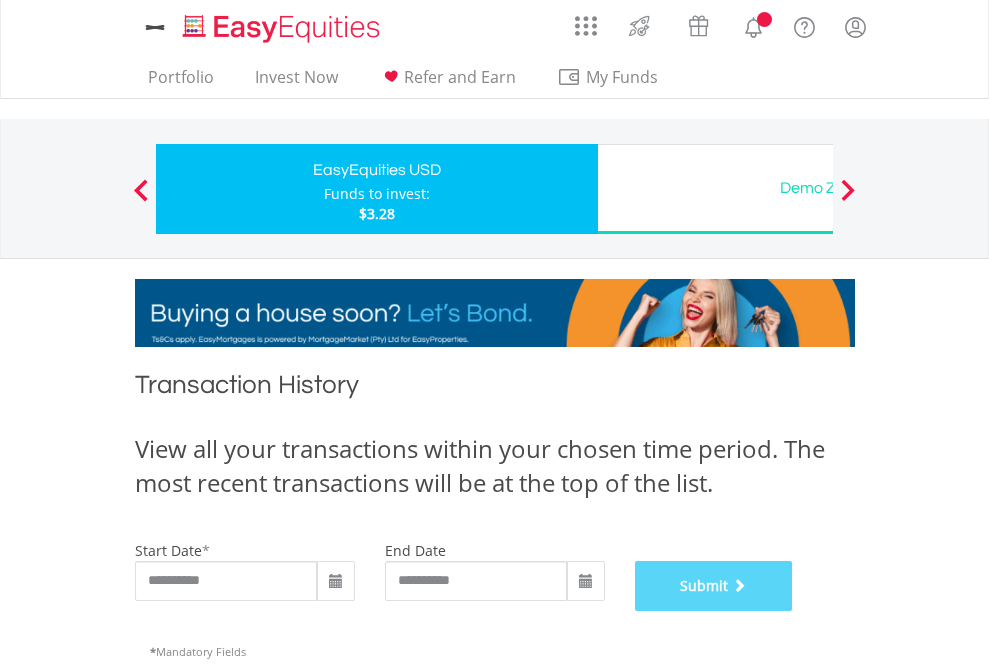 scroll, scrollTop: 811, scrollLeft: 0, axis: vertical 